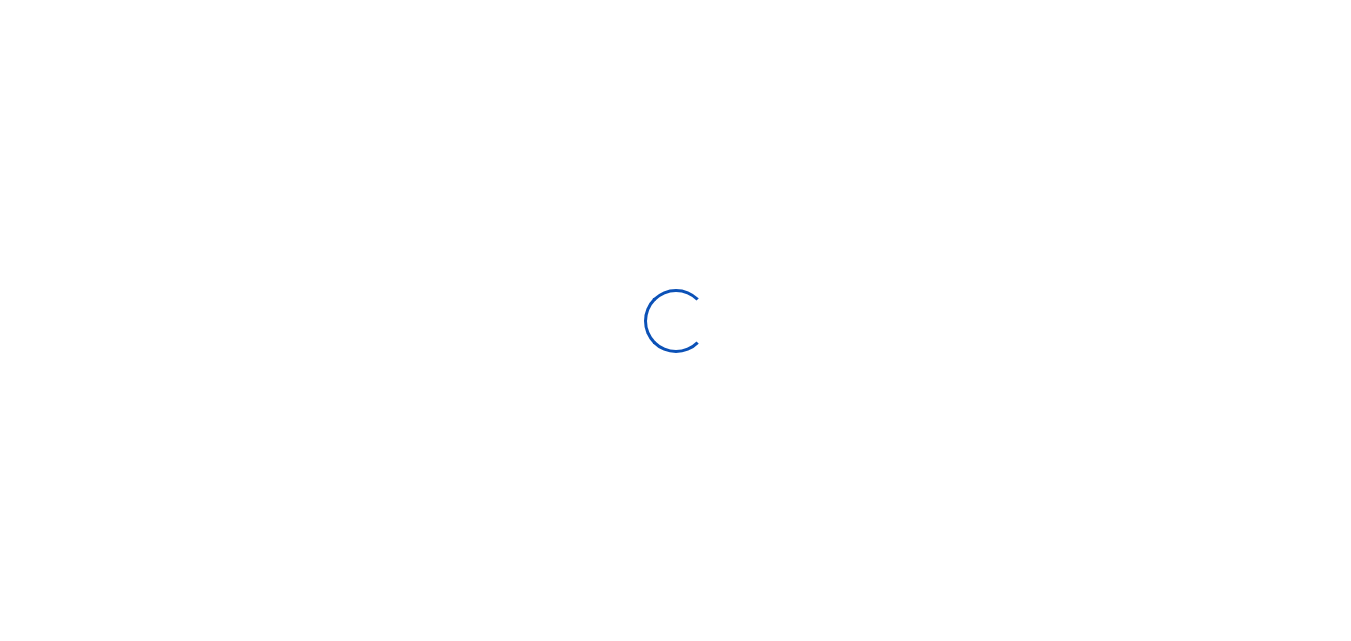 scroll, scrollTop: 0, scrollLeft: 0, axis: both 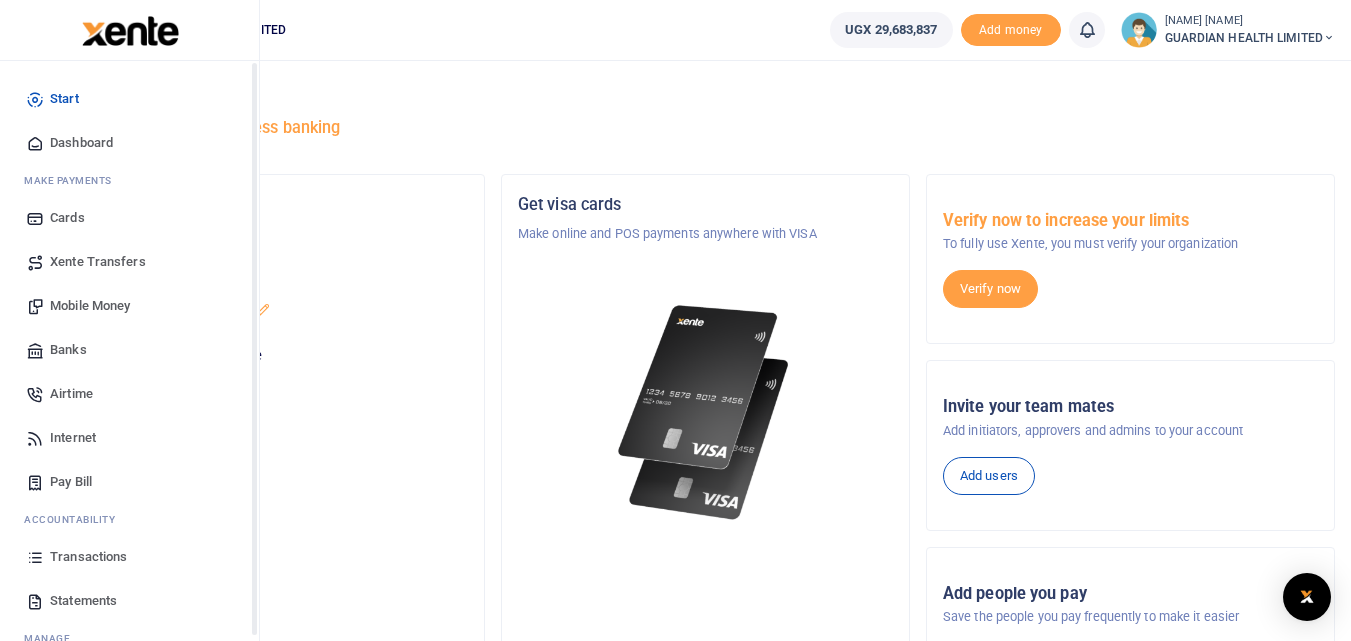 click on "Dashboard" at bounding box center [81, 143] 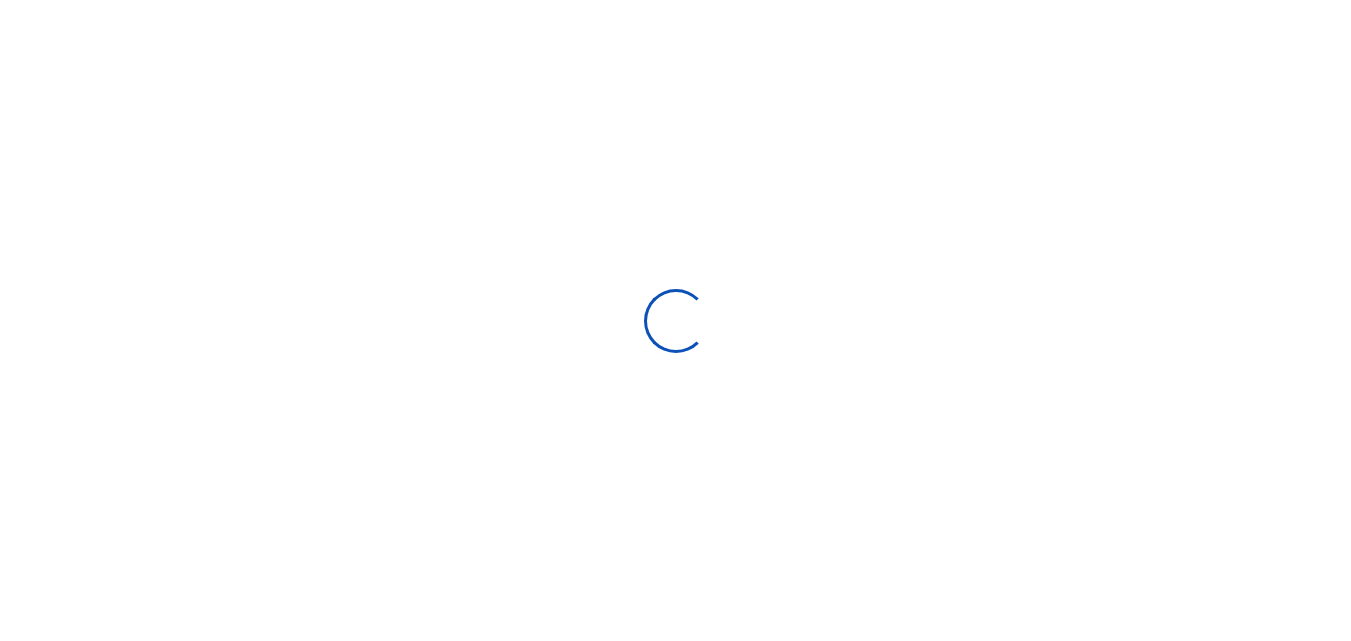 scroll, scrollTop: 0, scrollLeft: 0, axis: both 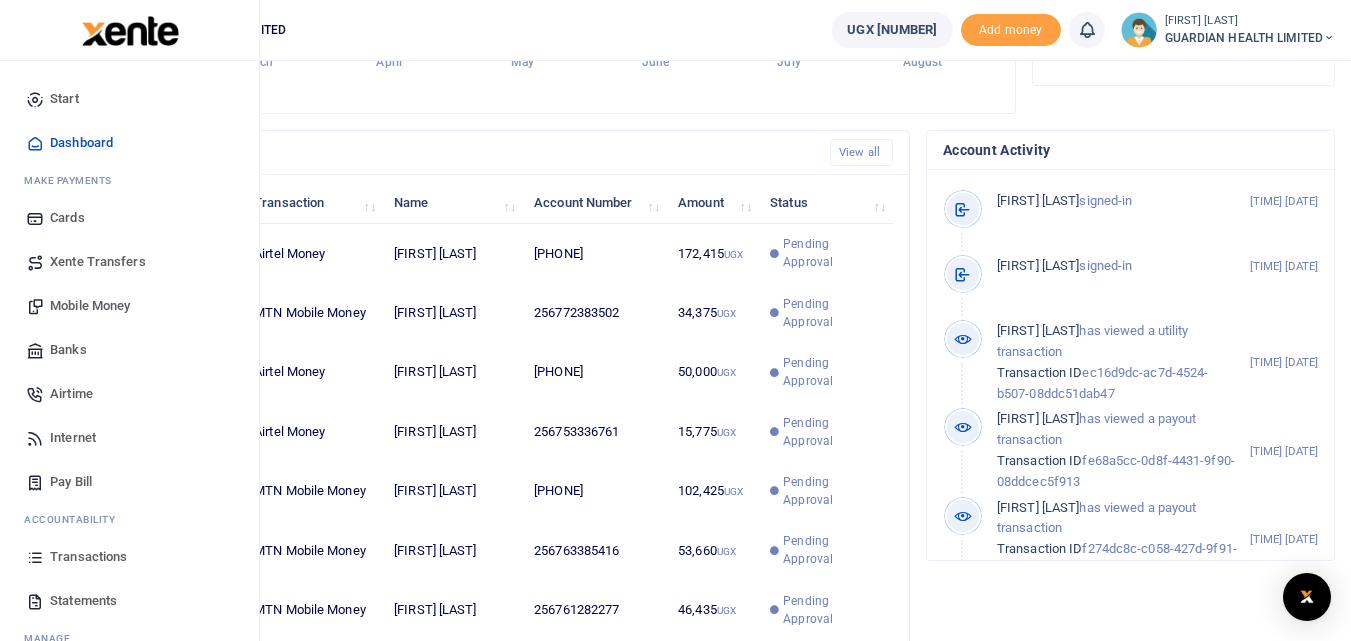 click on "Mobile Money" at bounding box center (90, 306) 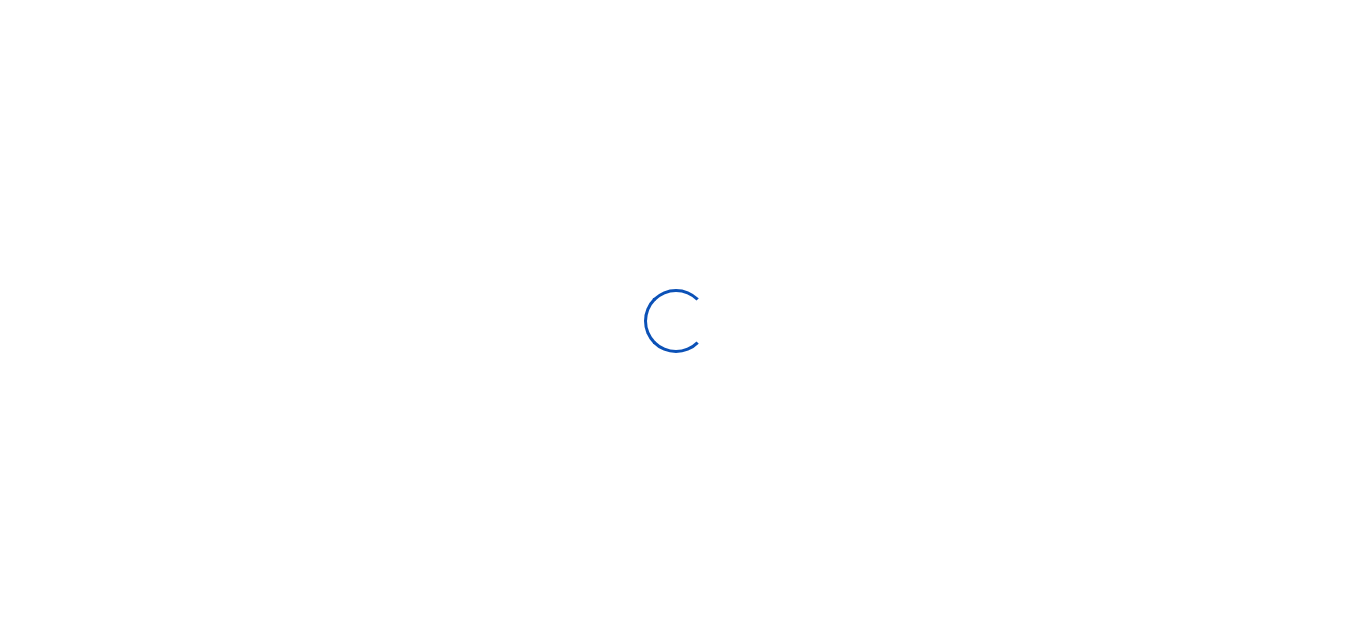 scroll, scrollTop: 0, scrollLeft: 0, axis: both 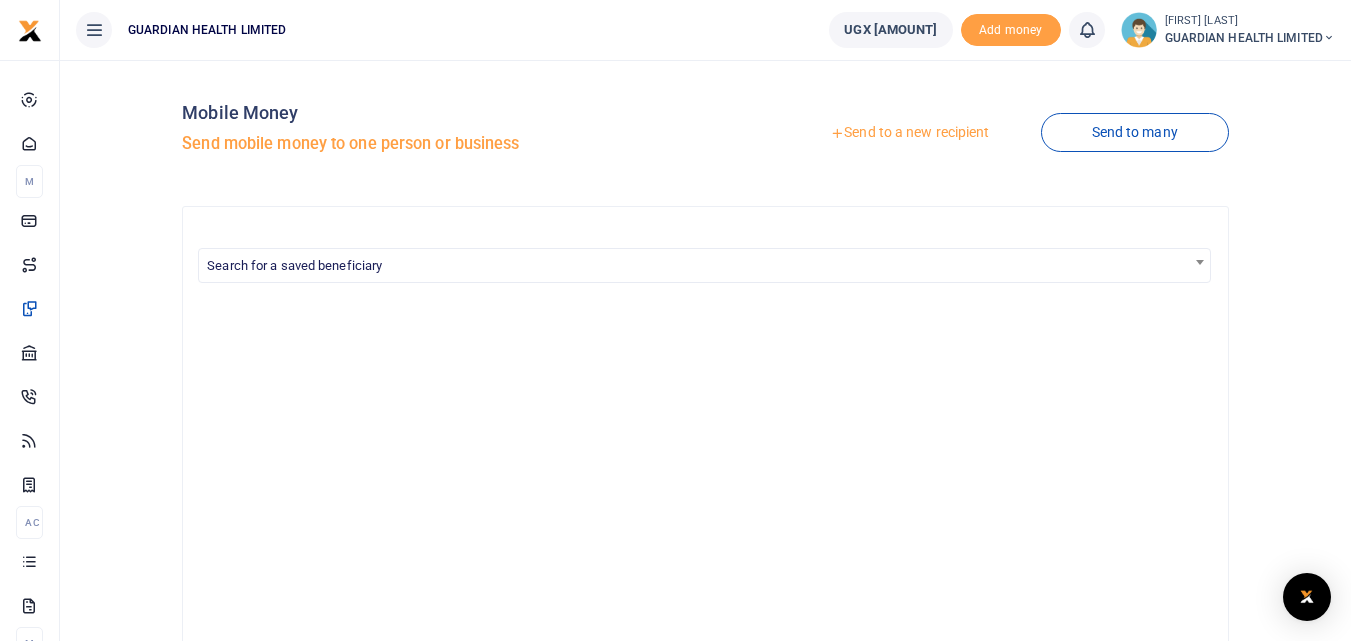 click on "Send to a new recipient" at bounding box center [909, 133] 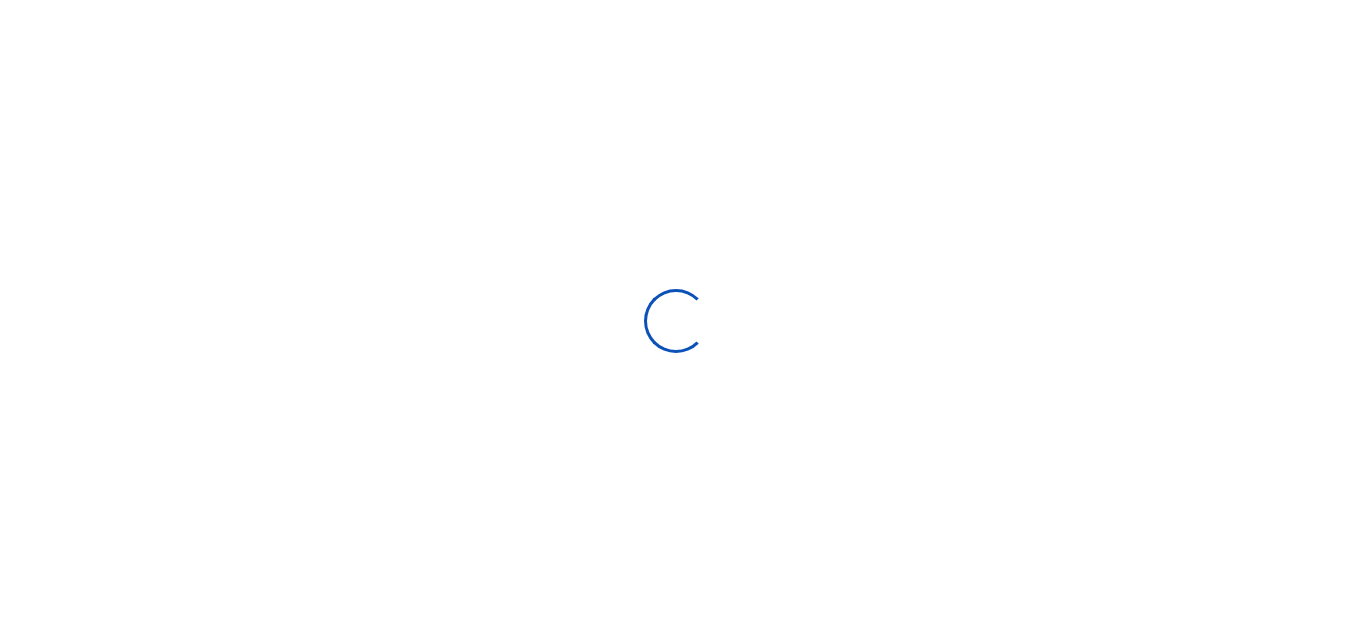 scroll, scrollTop: 0, scrollLeft: 0, axis: both 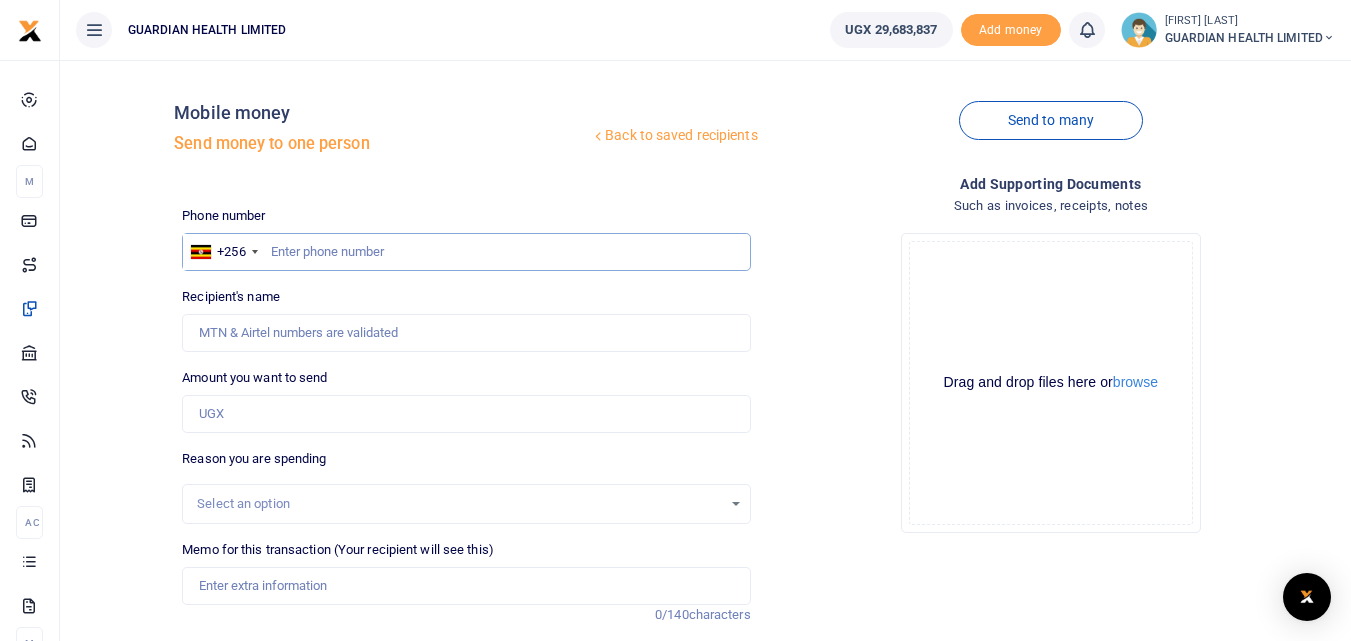 click at bounding box center (466, 252) 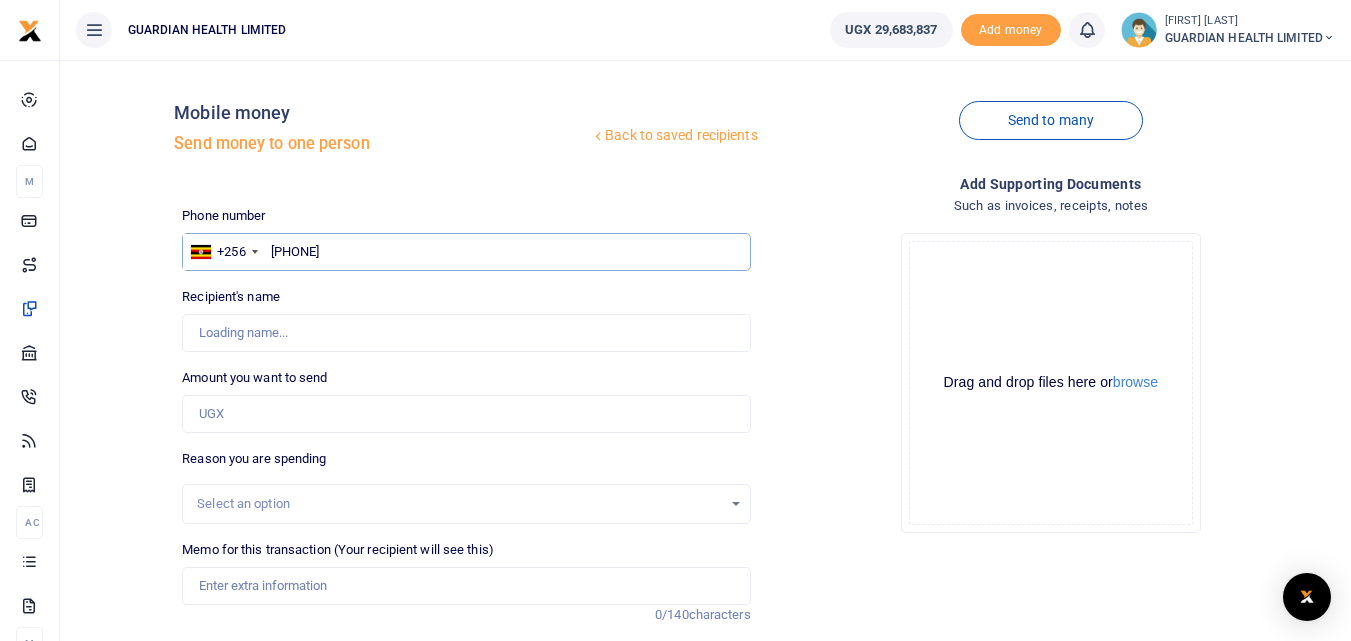 type on "[PHONE]" 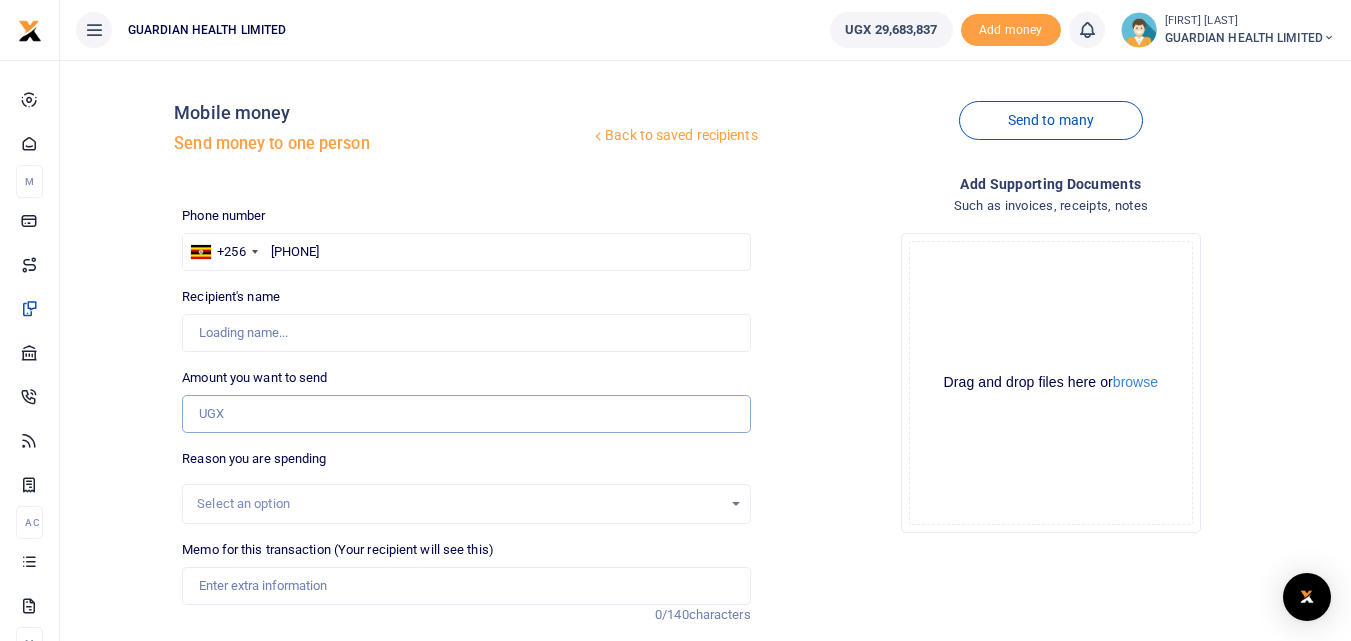 click on "Amount you want to send" at bounding box center (466, 414) 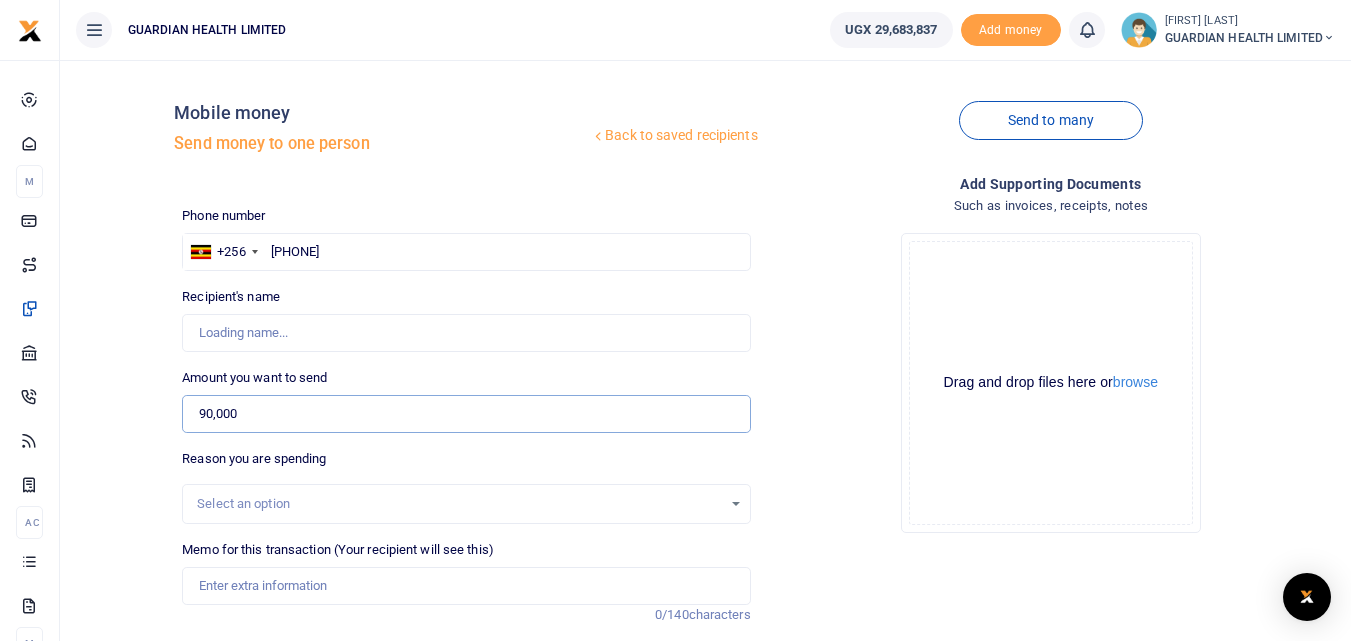 type on "90,000" 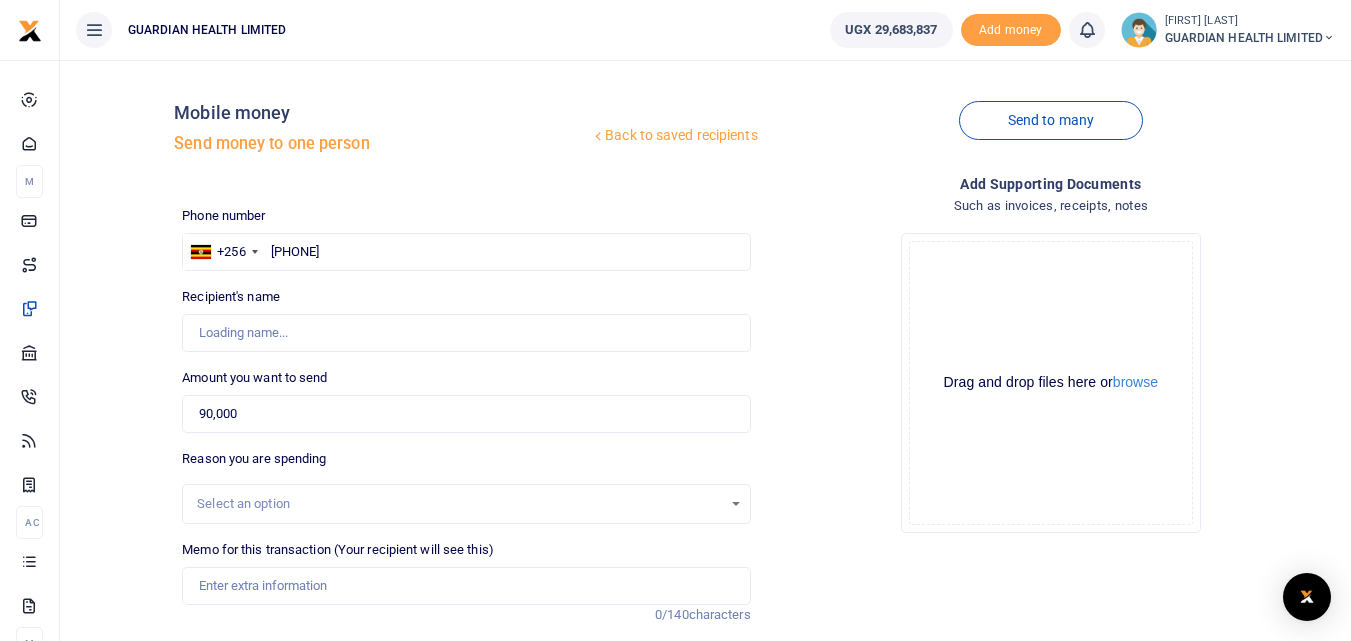 click on "Select an option" at bounding box center [459, 504] 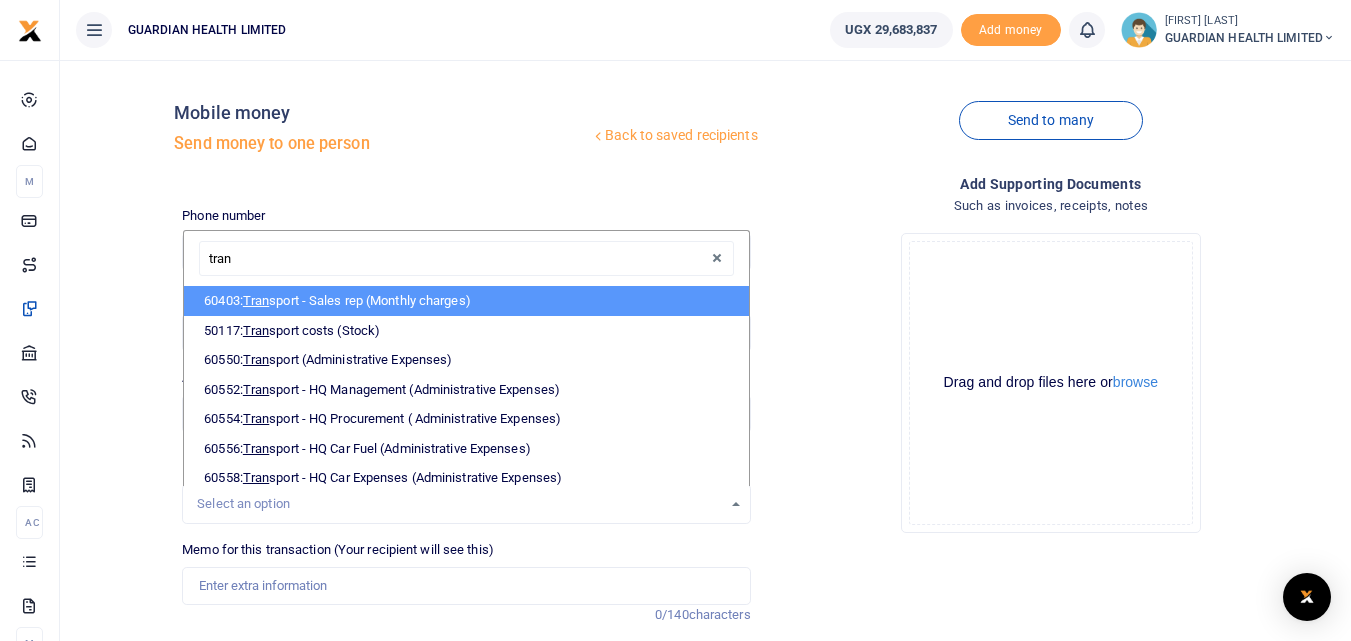 type on "trans" 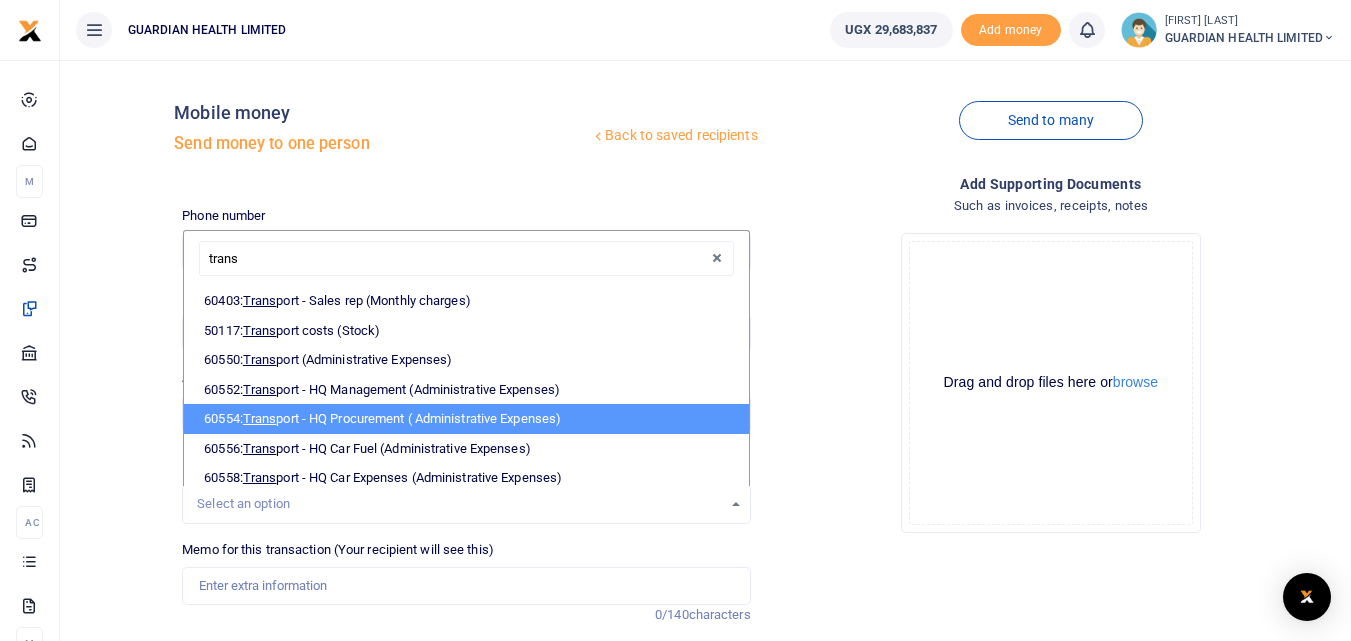 click on "60554: Trans port - HQ Procurement ( Administrative Expenses)" at bounding box center (466, 419) 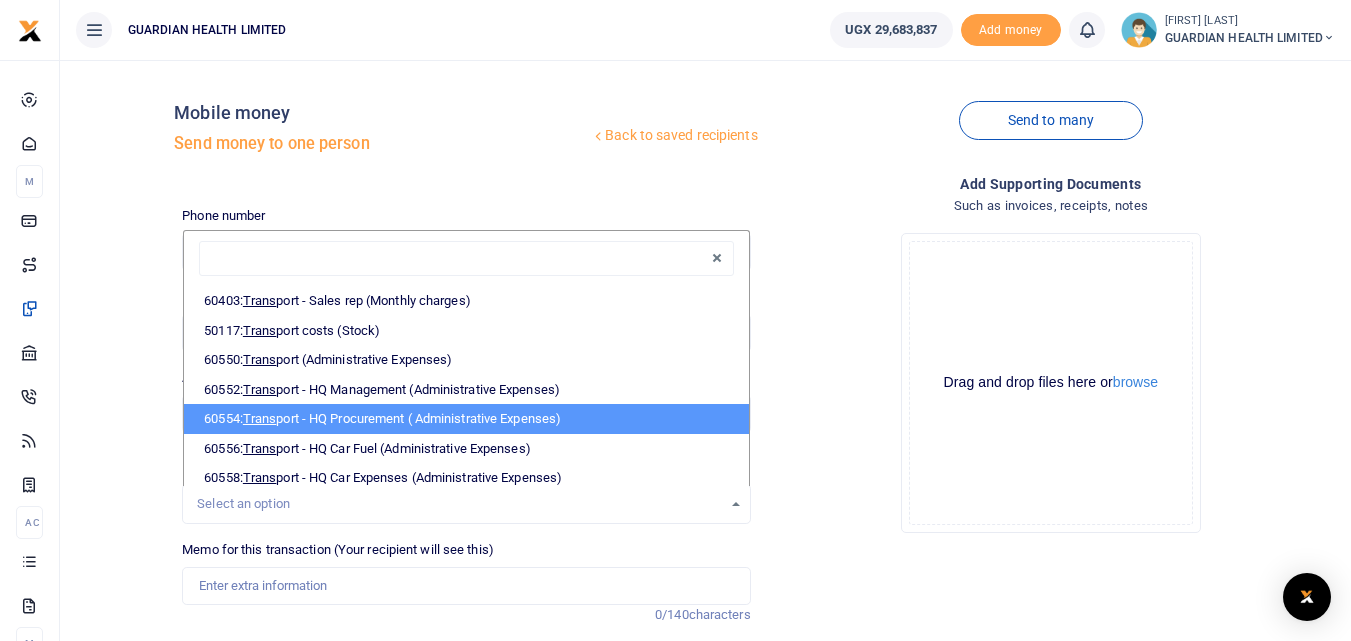 select on "[PHONE]" 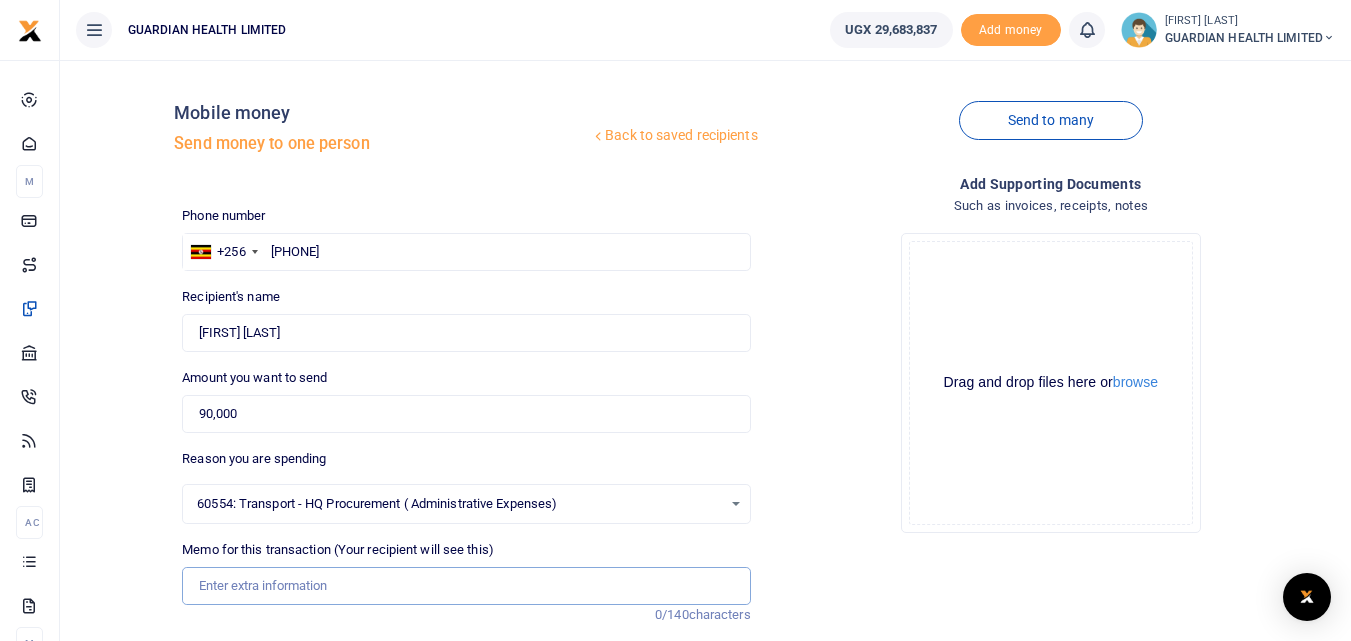 click on "Memo for this transaction (Your recipient will see this)" at bounding box center (466, 586) 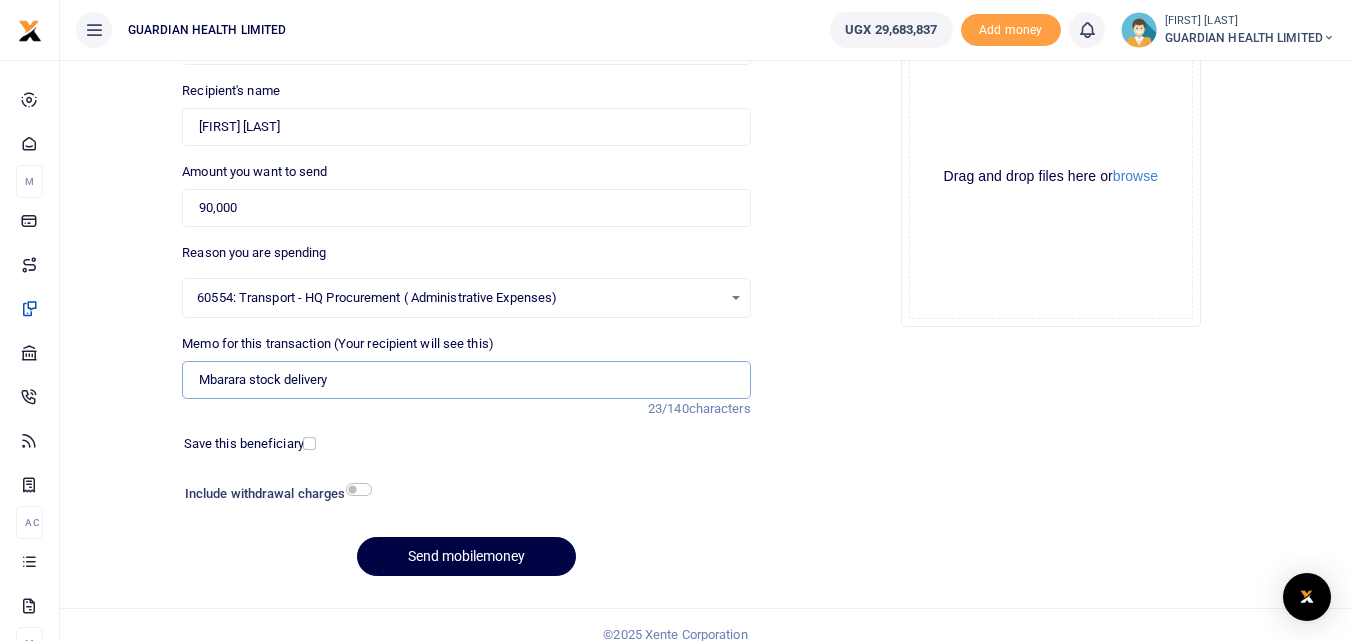 scroll, scrollTop: 225, scrollLeft: 0, axis: vertical 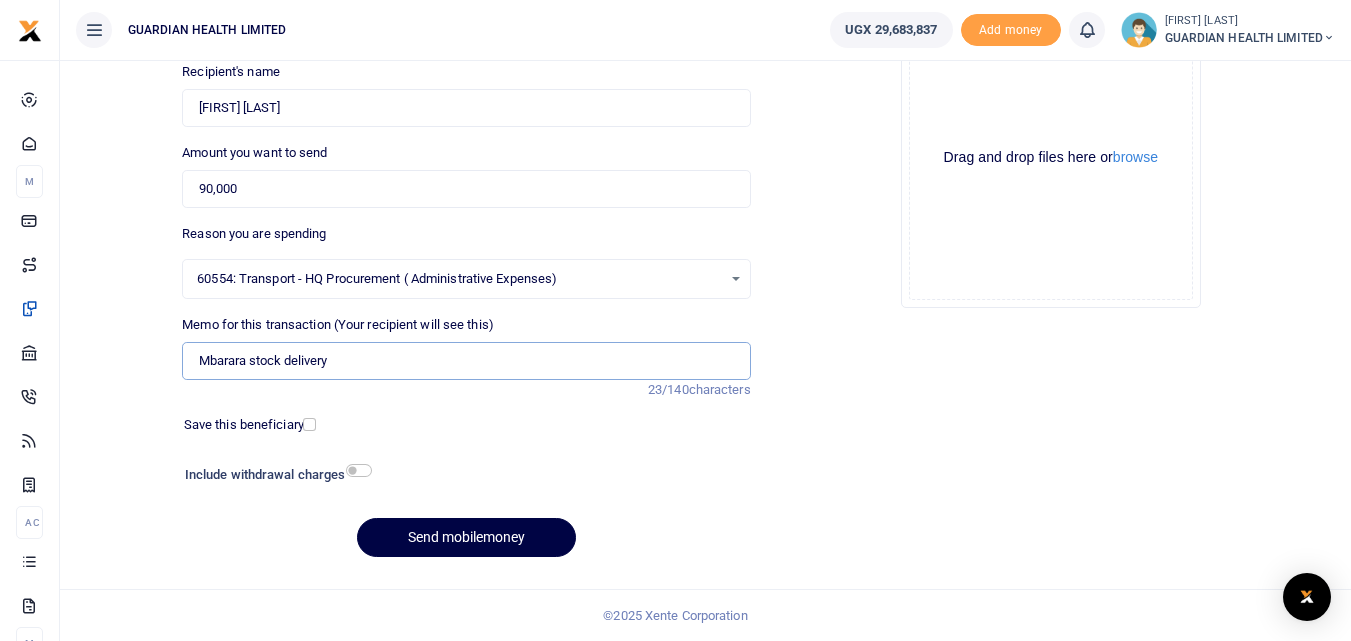 type on "Mbarara stock delivery" 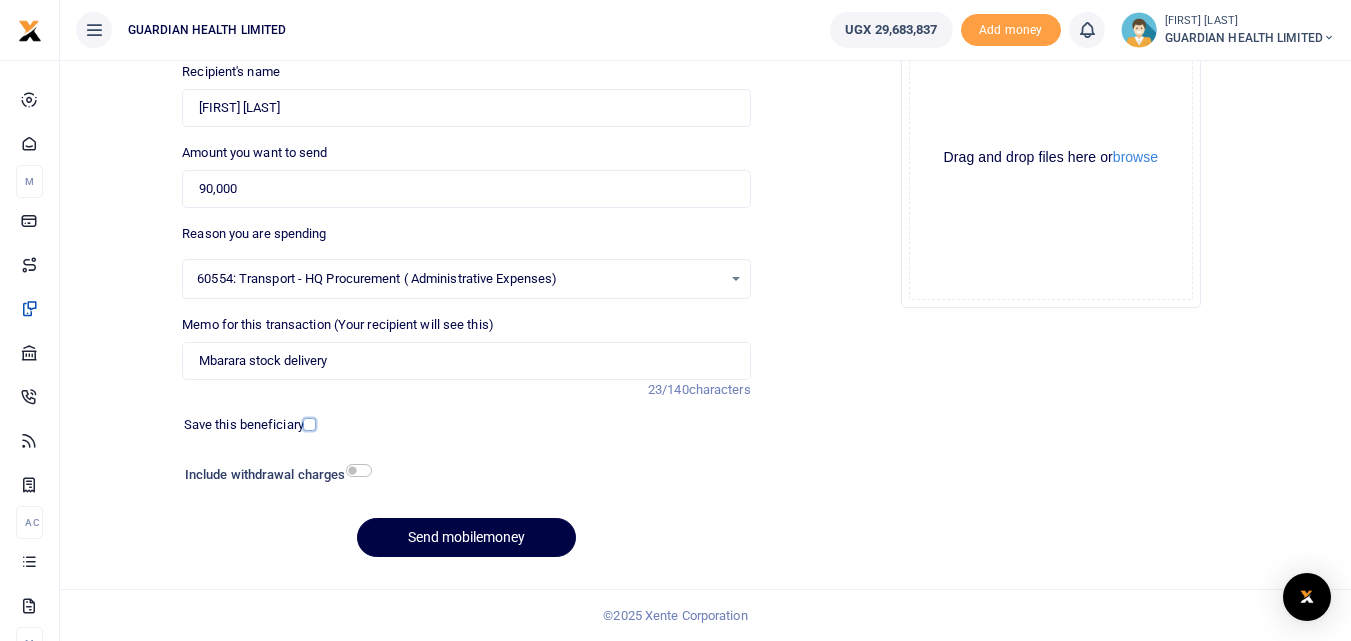 click at bounding box center [309, 424] 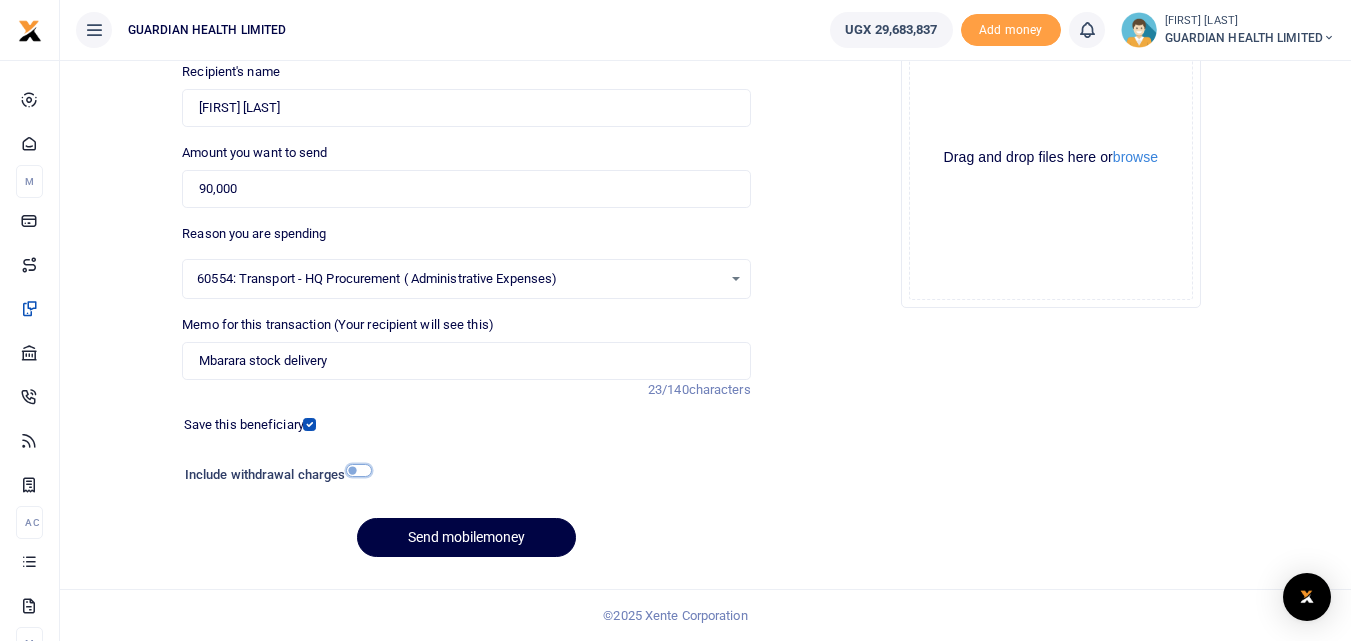 click at bounding box center (359, 470) 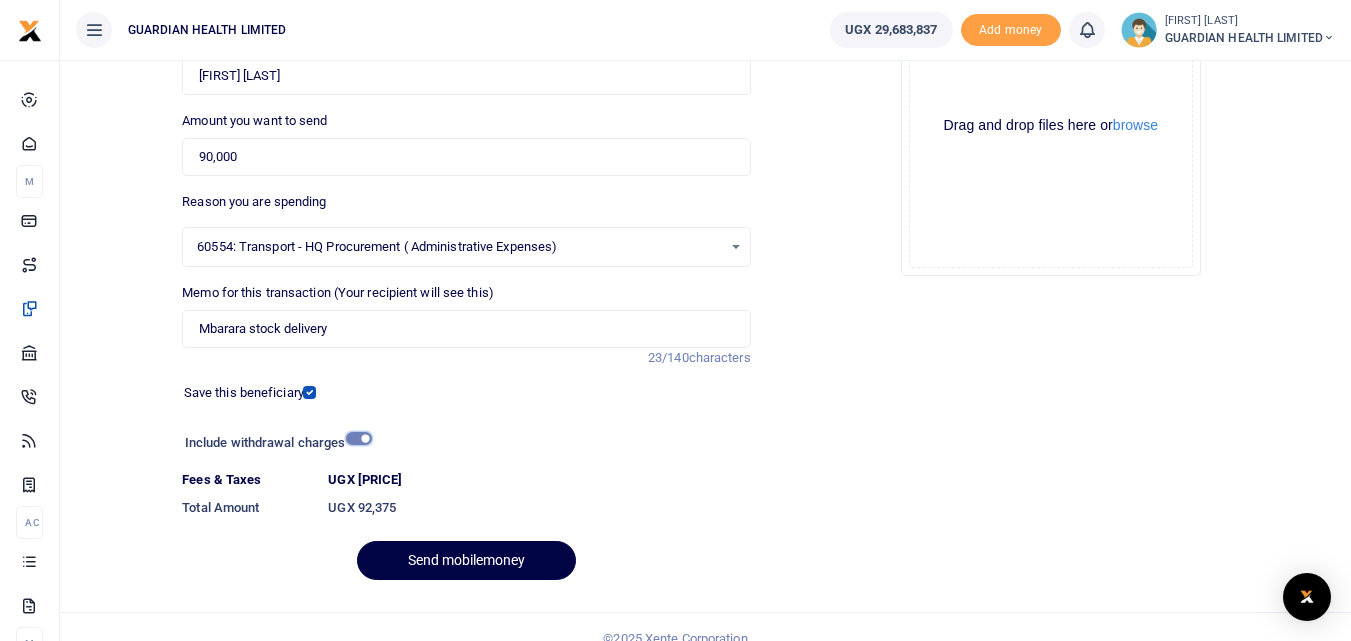 scroll, scrollTop: 280, scrollLeft: 0, axis: vertical 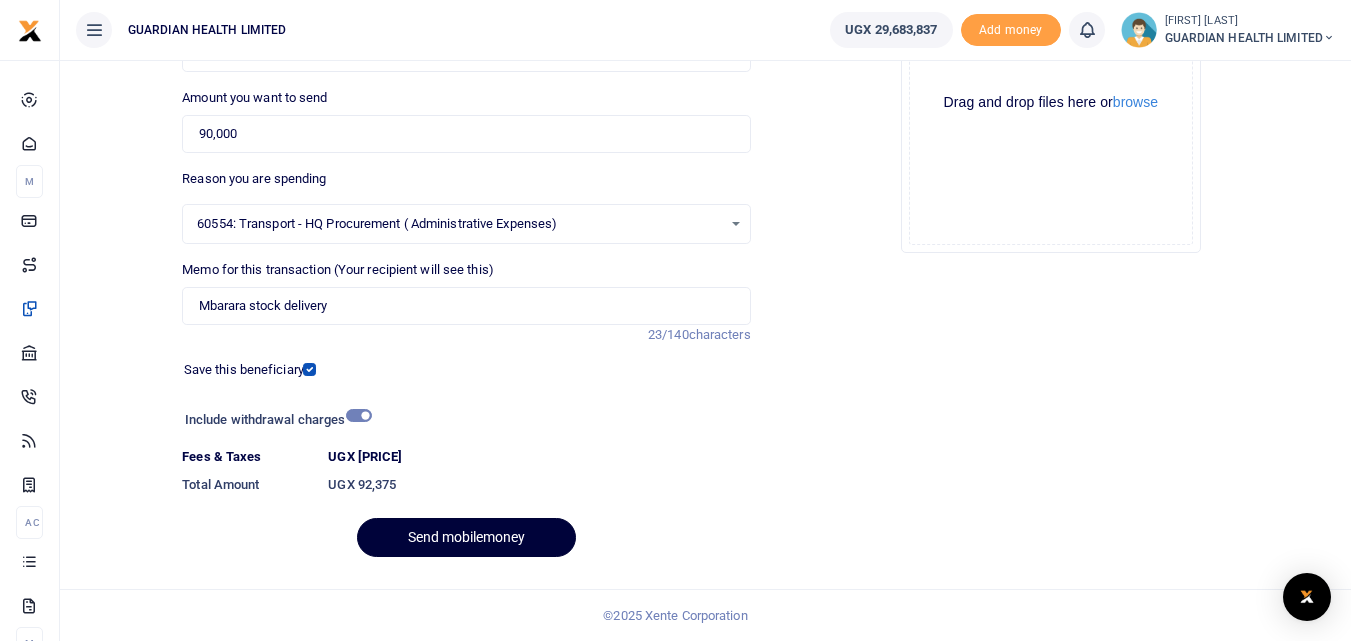 click on "Send mobilemoney" at bounding box center [466, 537] 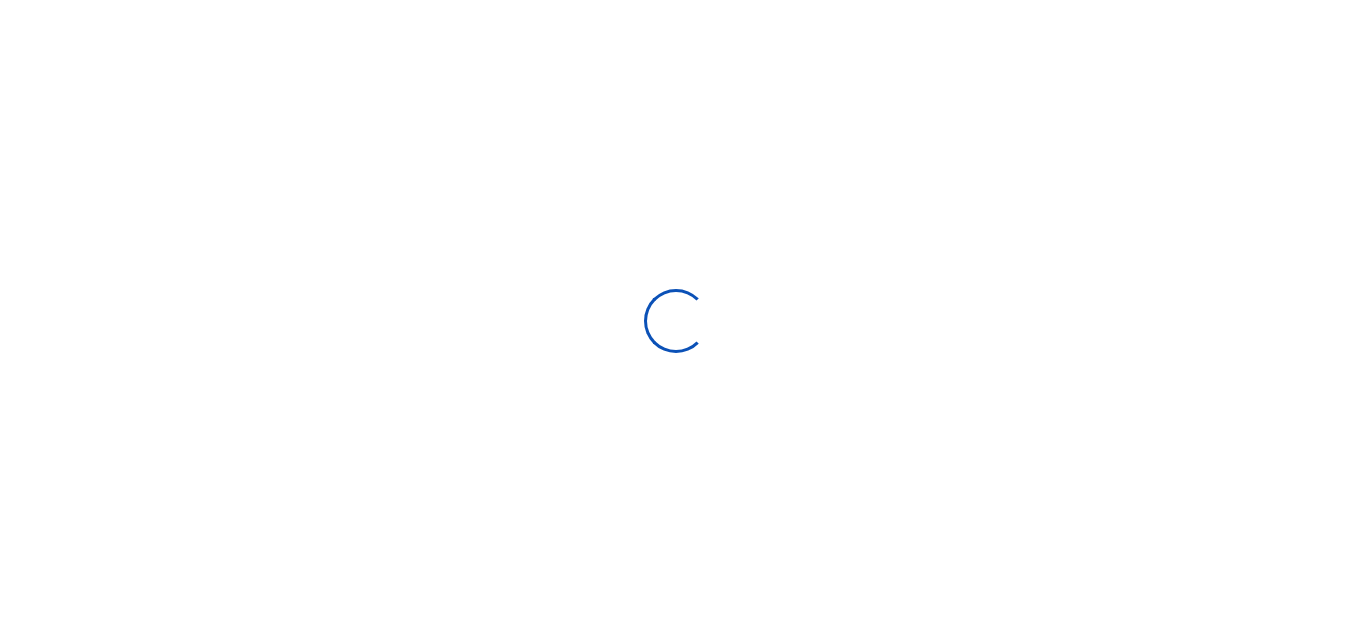 select 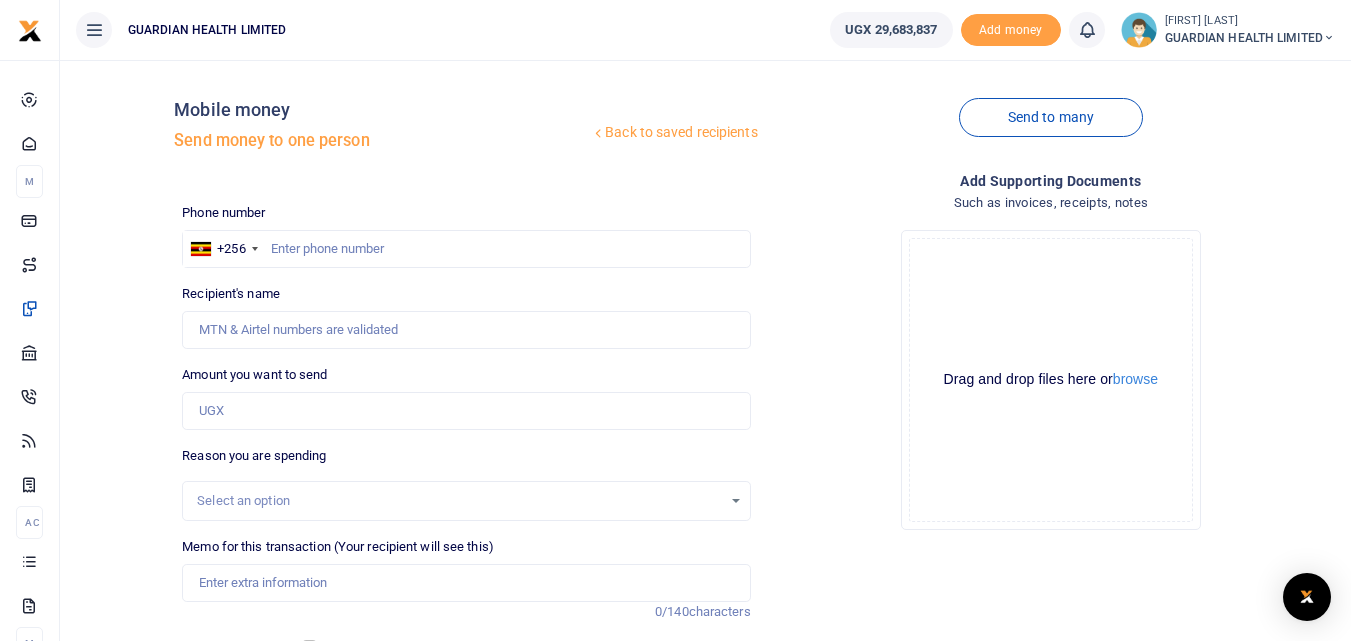 scroll, scrollTop: 0, scrollLeft: 0, axis: both 